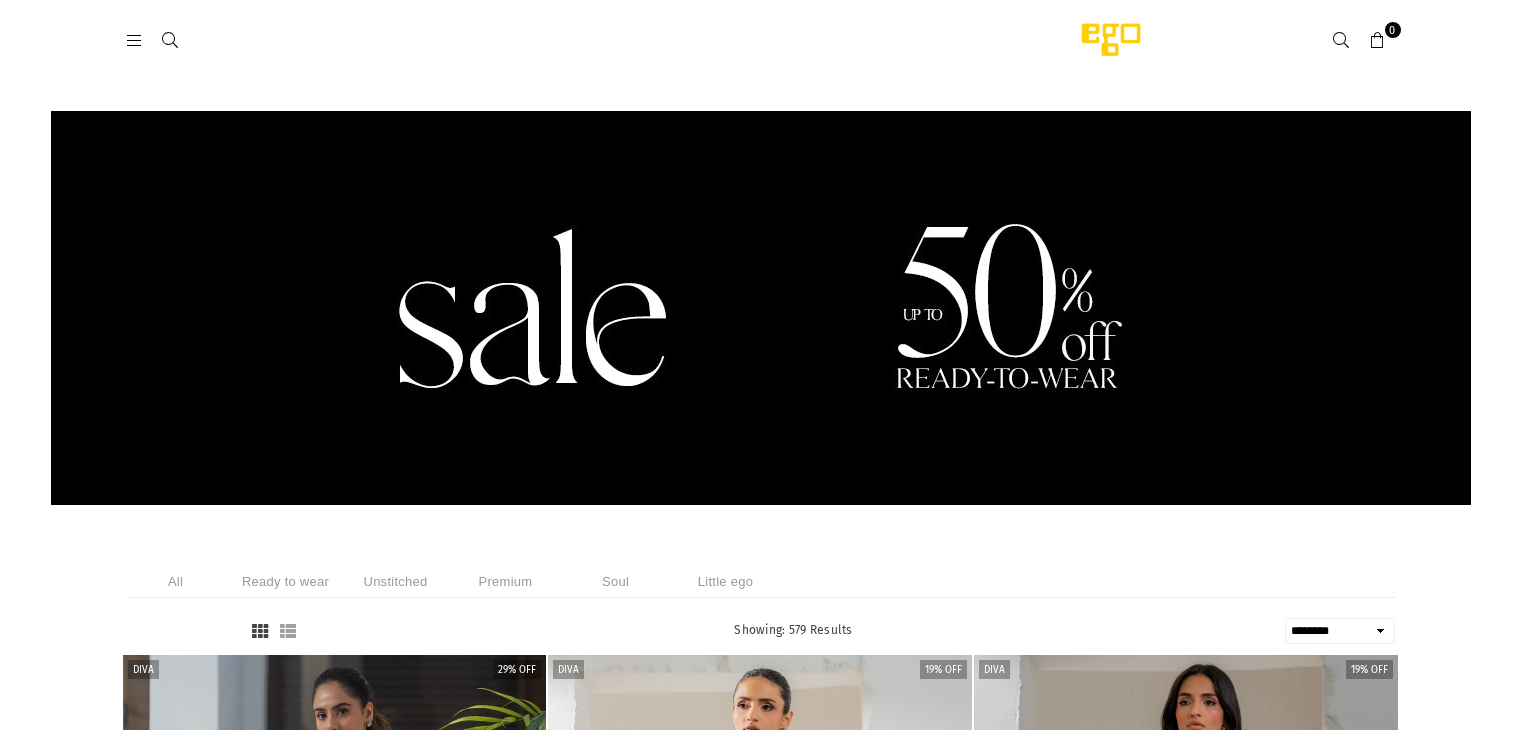 select on "******" 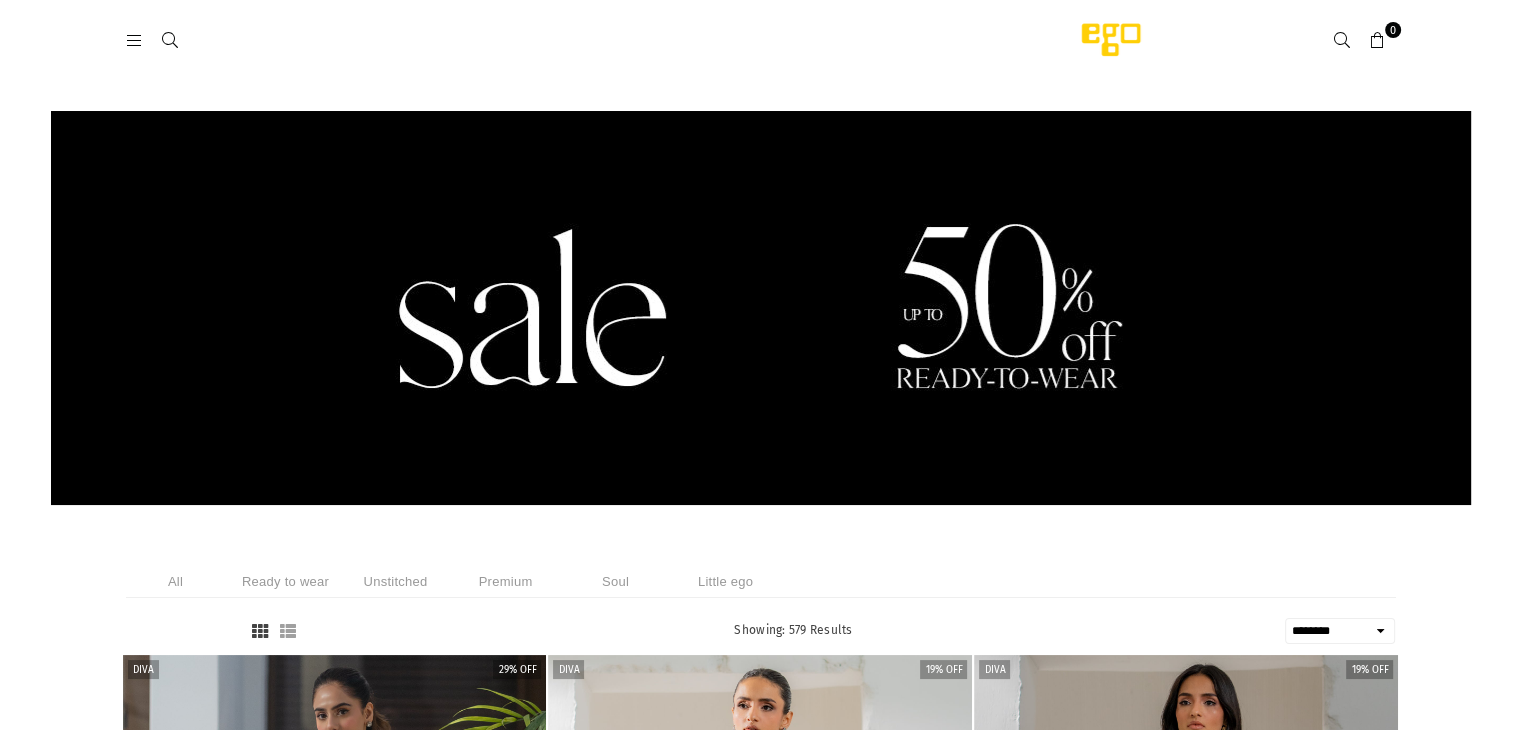 scroll, scrollTop: 0, scrollLeft: 0, axis: both 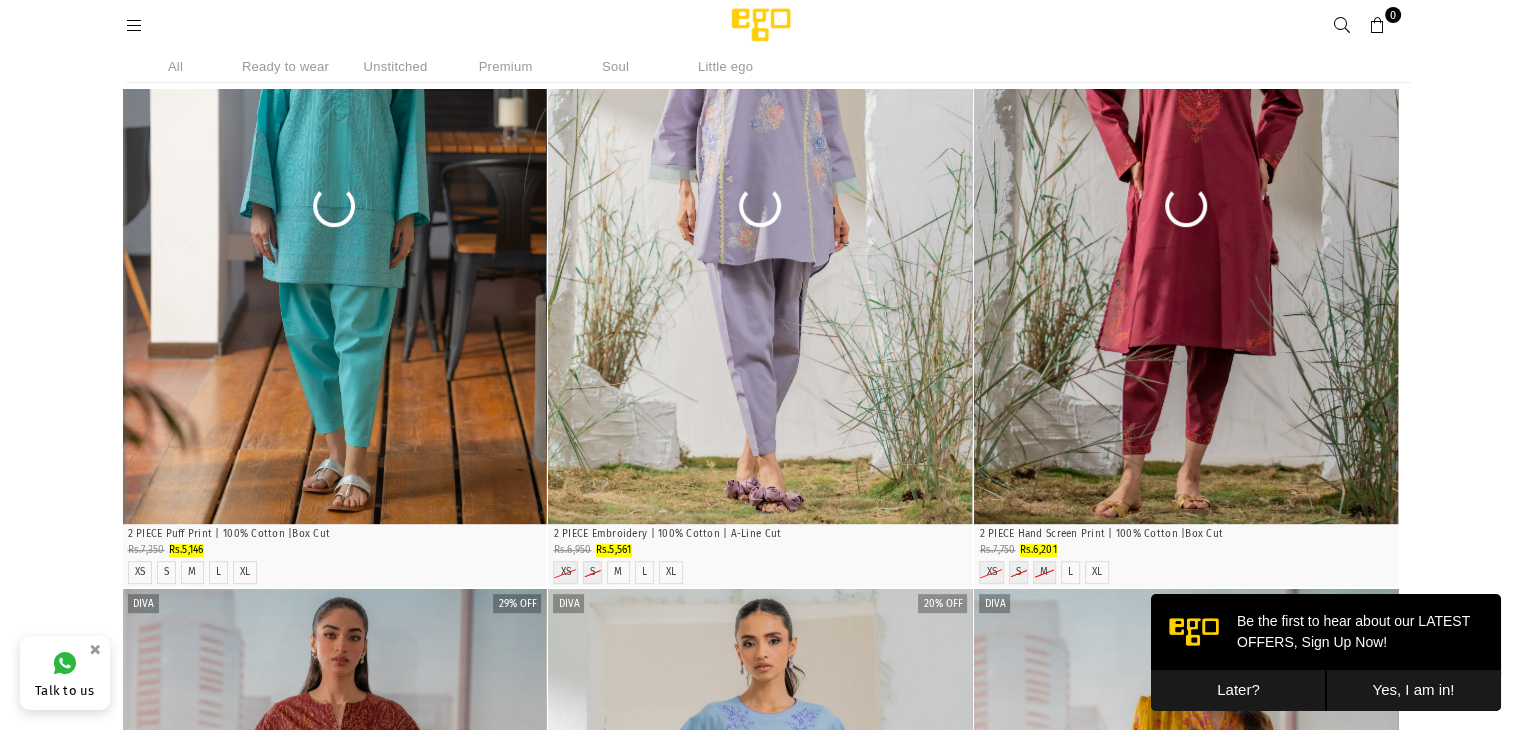 click on "Later?" at bounding box center (1238, 690) 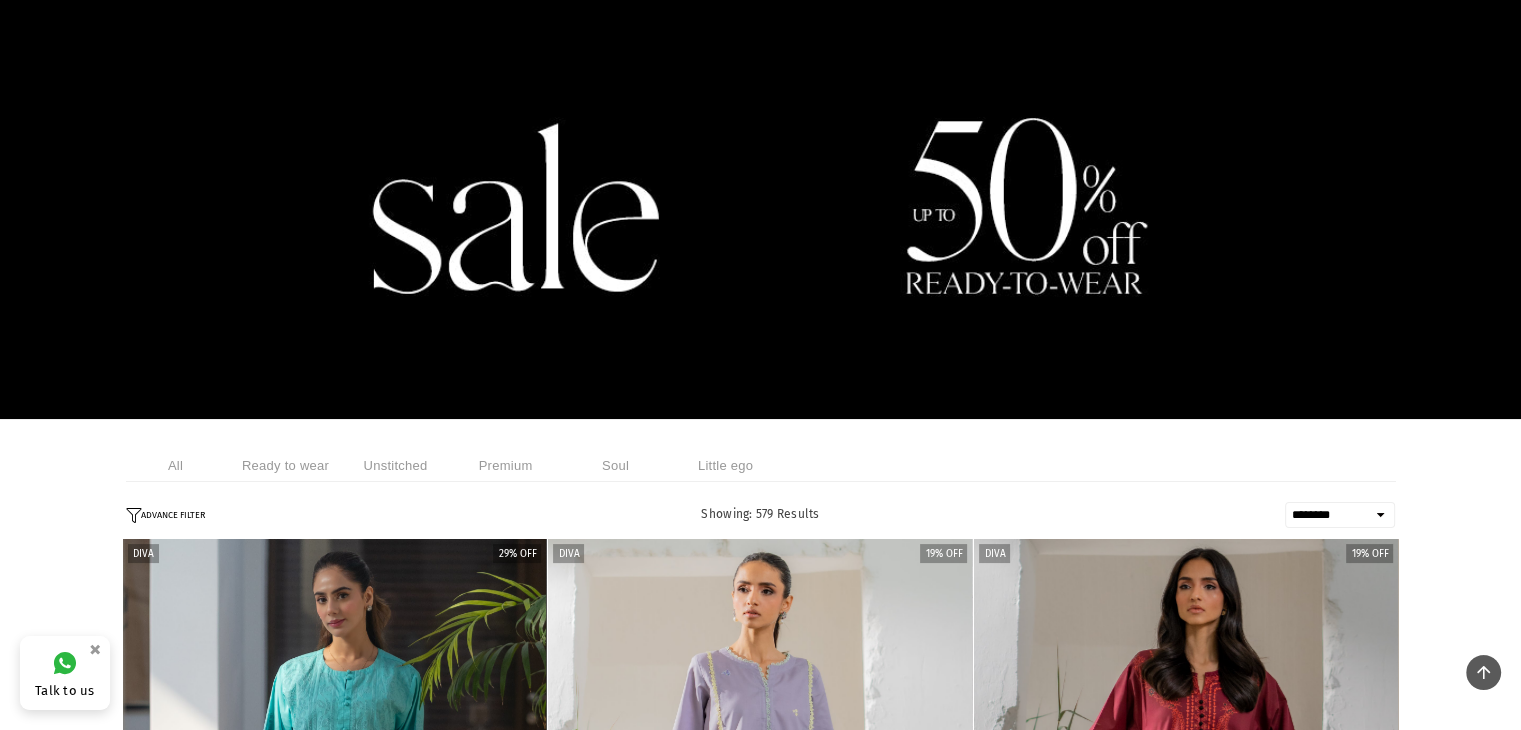 scroll, scrollTop: 0, scrollLeft: 0, axis: both 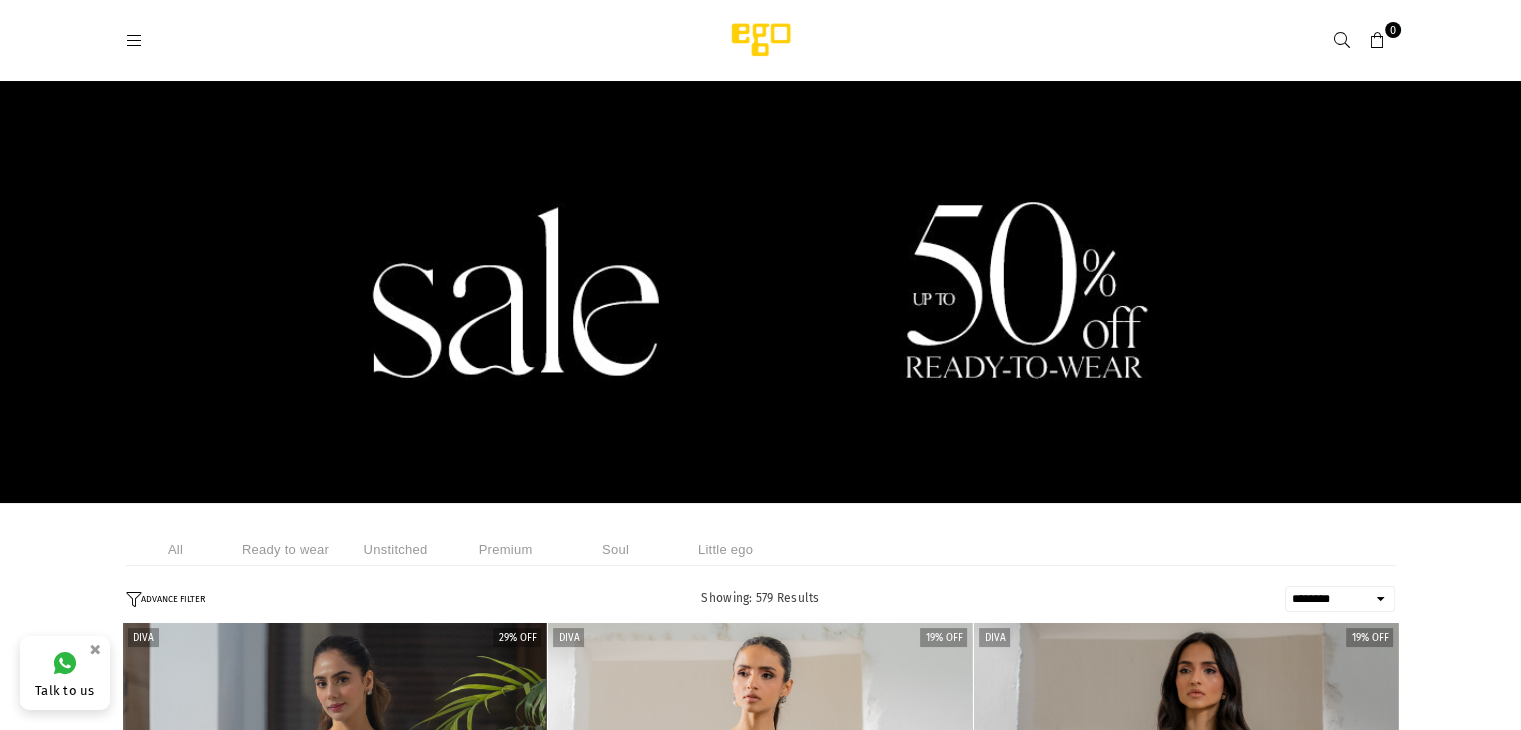 click on "Unstitched" at bounding box center [396, 549] 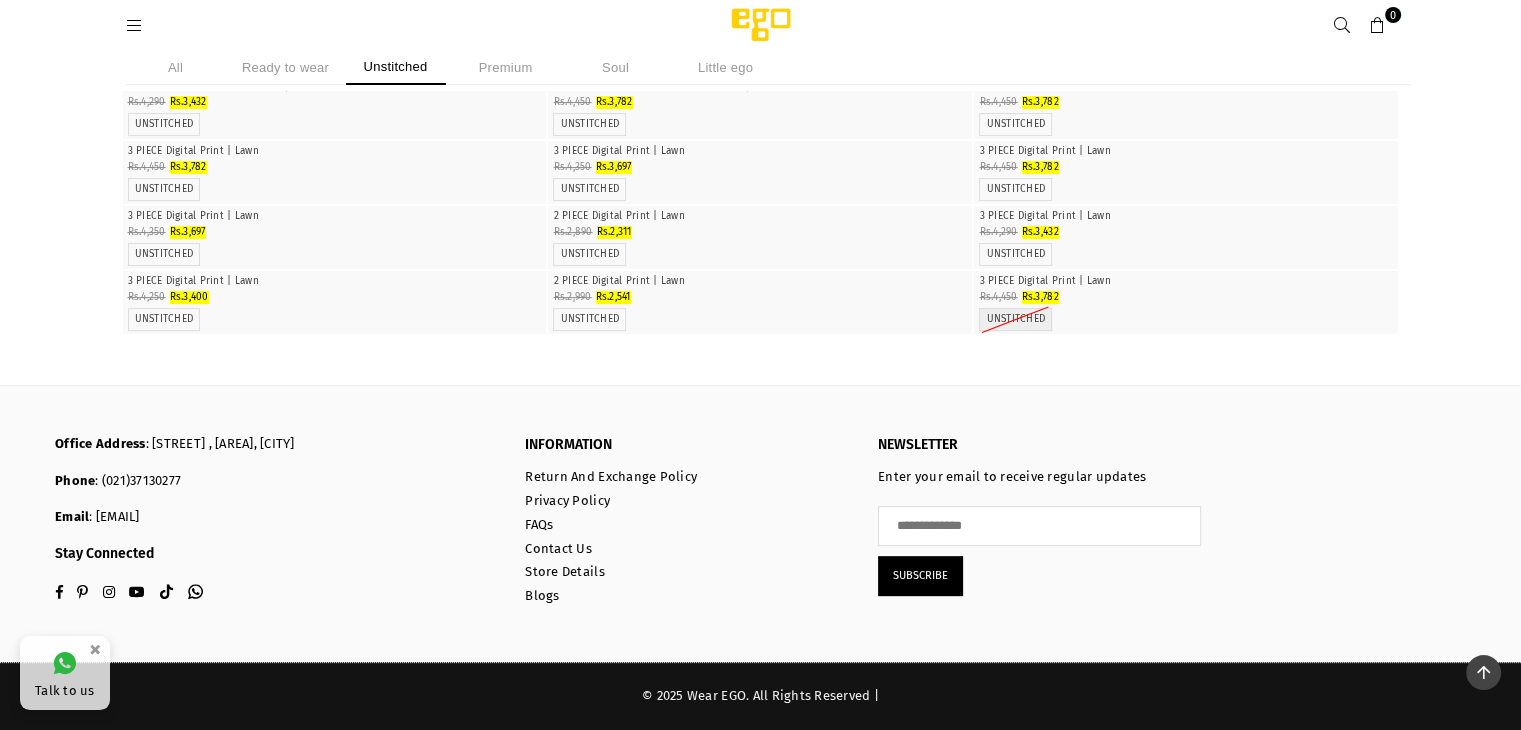 scroll, scrollTop: 1901, scrollLeft: 0, axis: vertical 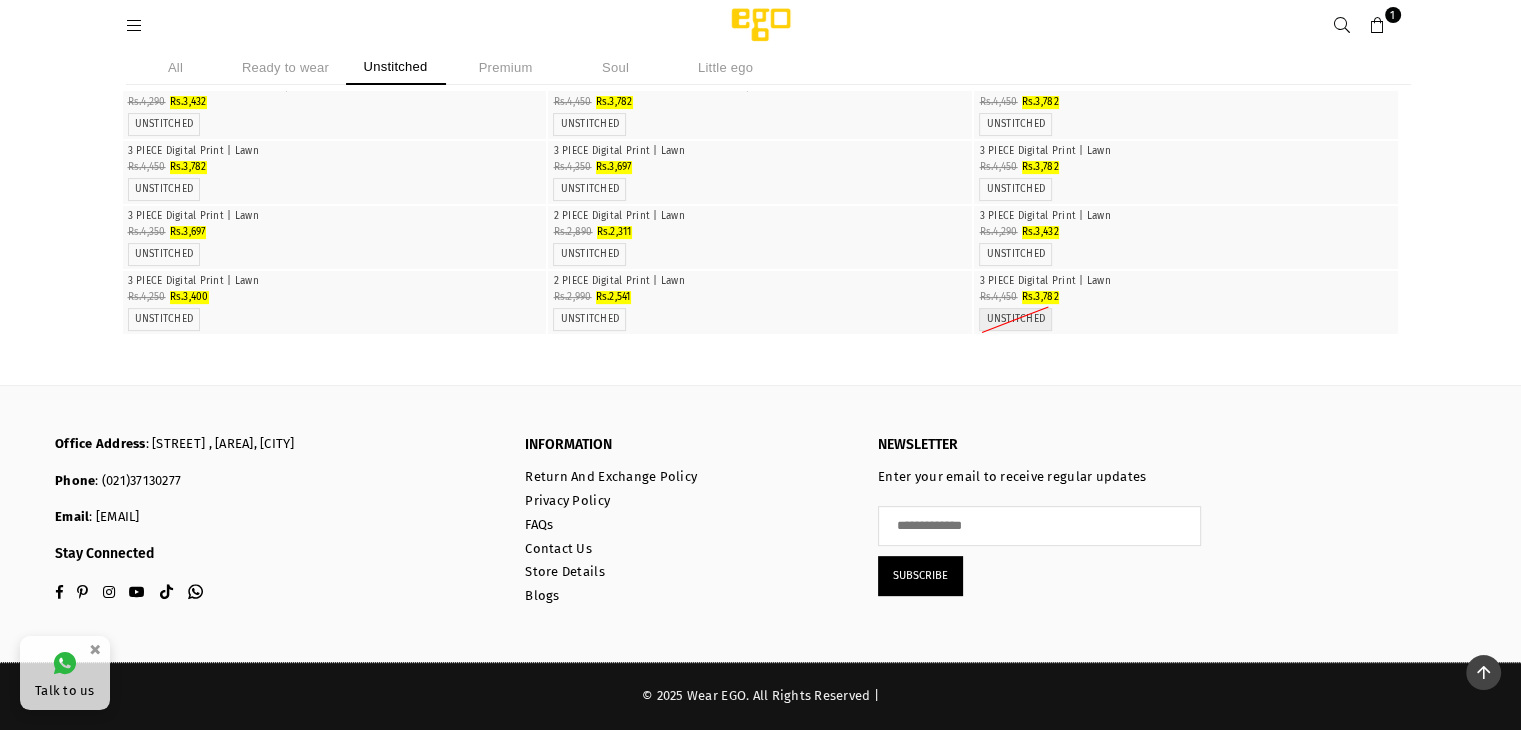 click on "Premium" at bounding box center (506, 67) 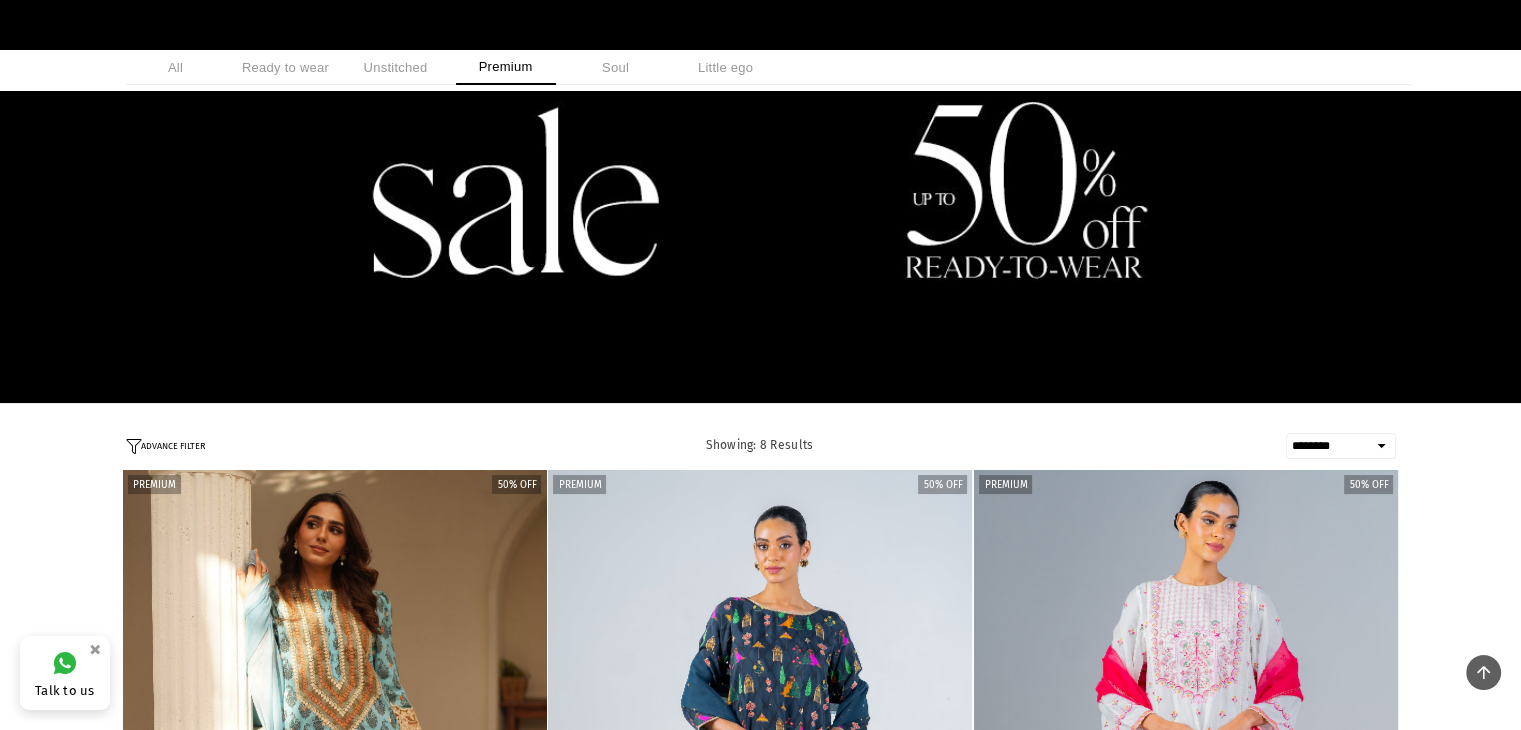 scroll, scrollTop: 93, scrollLeft: 0, axis: vertical 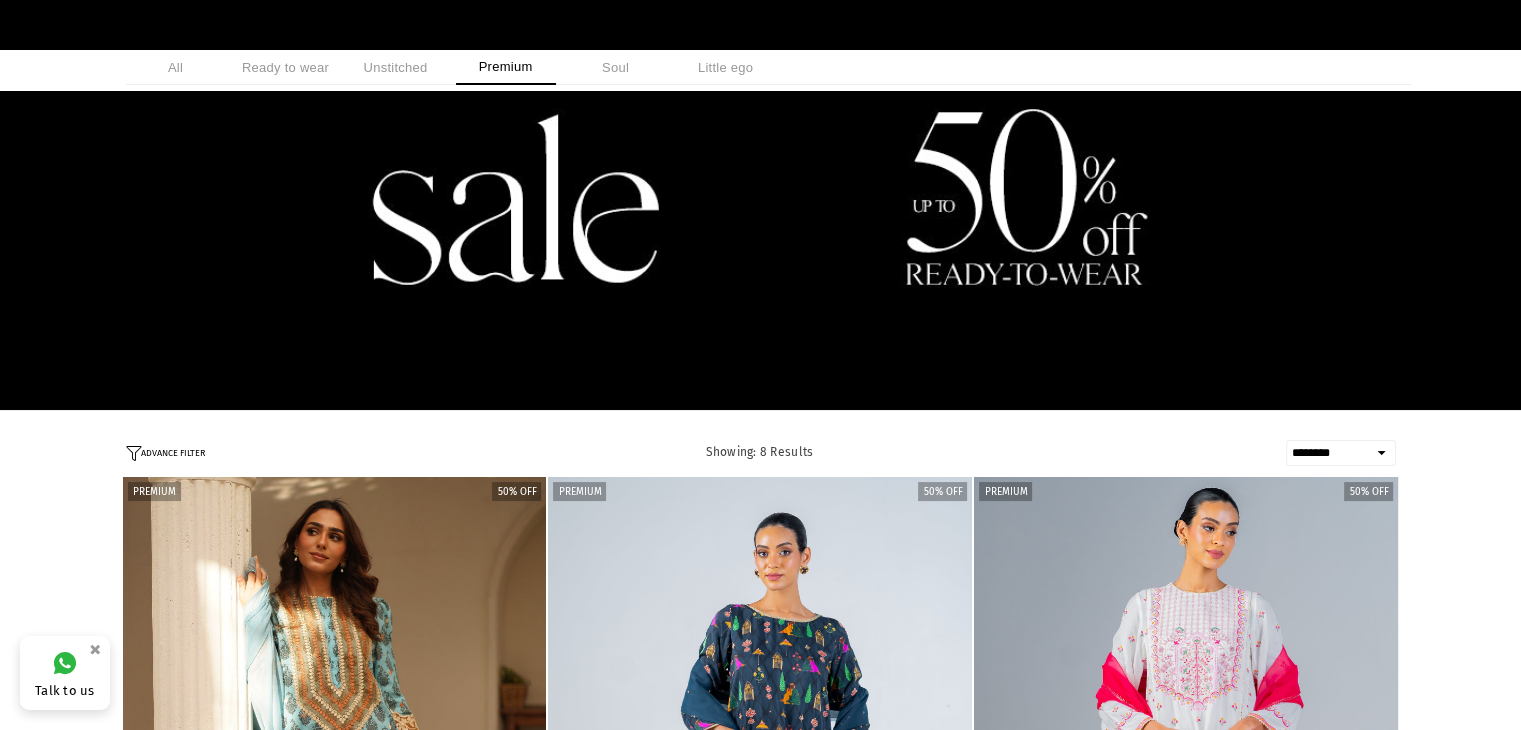 click on "Soul" at bounding box center (616, 67) 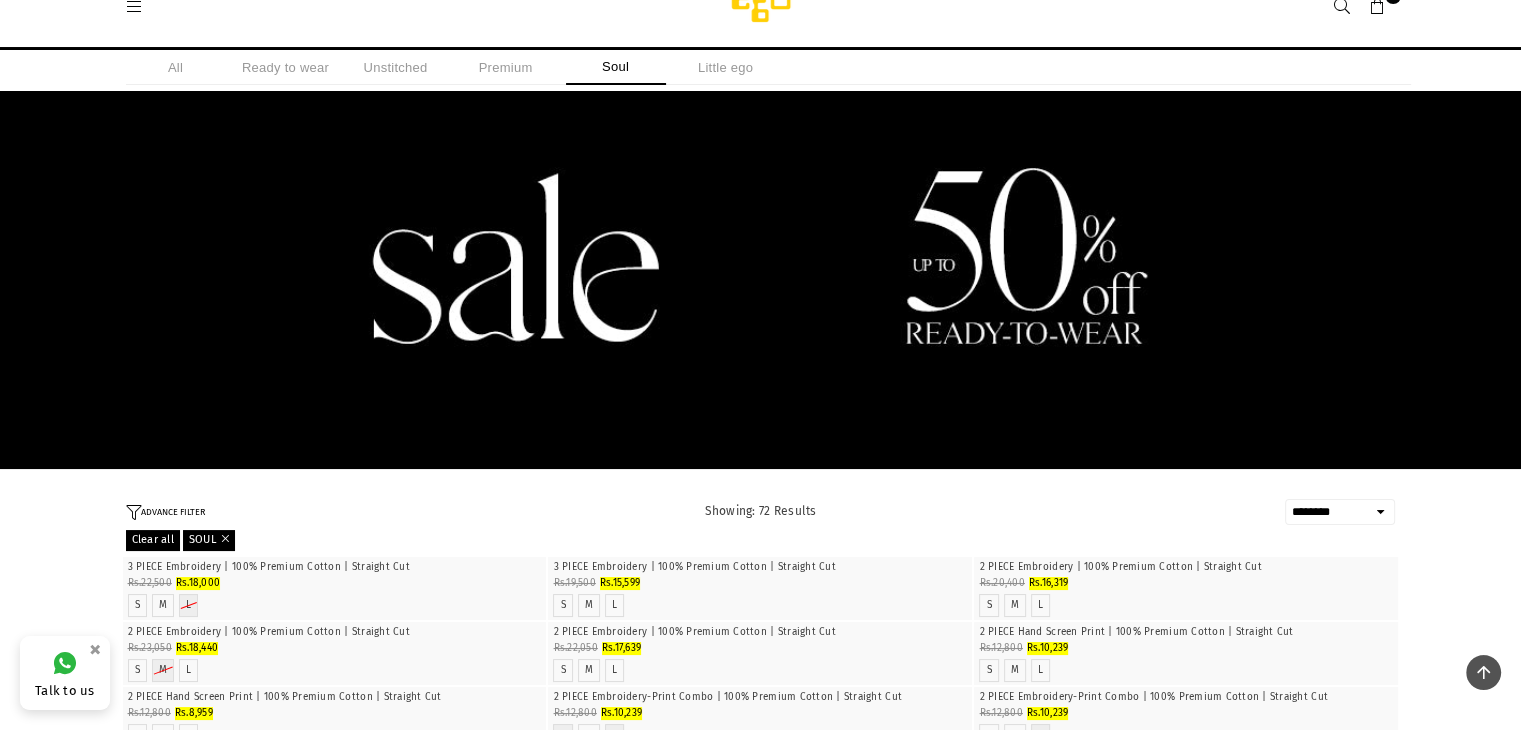 scroll, scrollTop: 0, scrollLeft: 0, axis: both 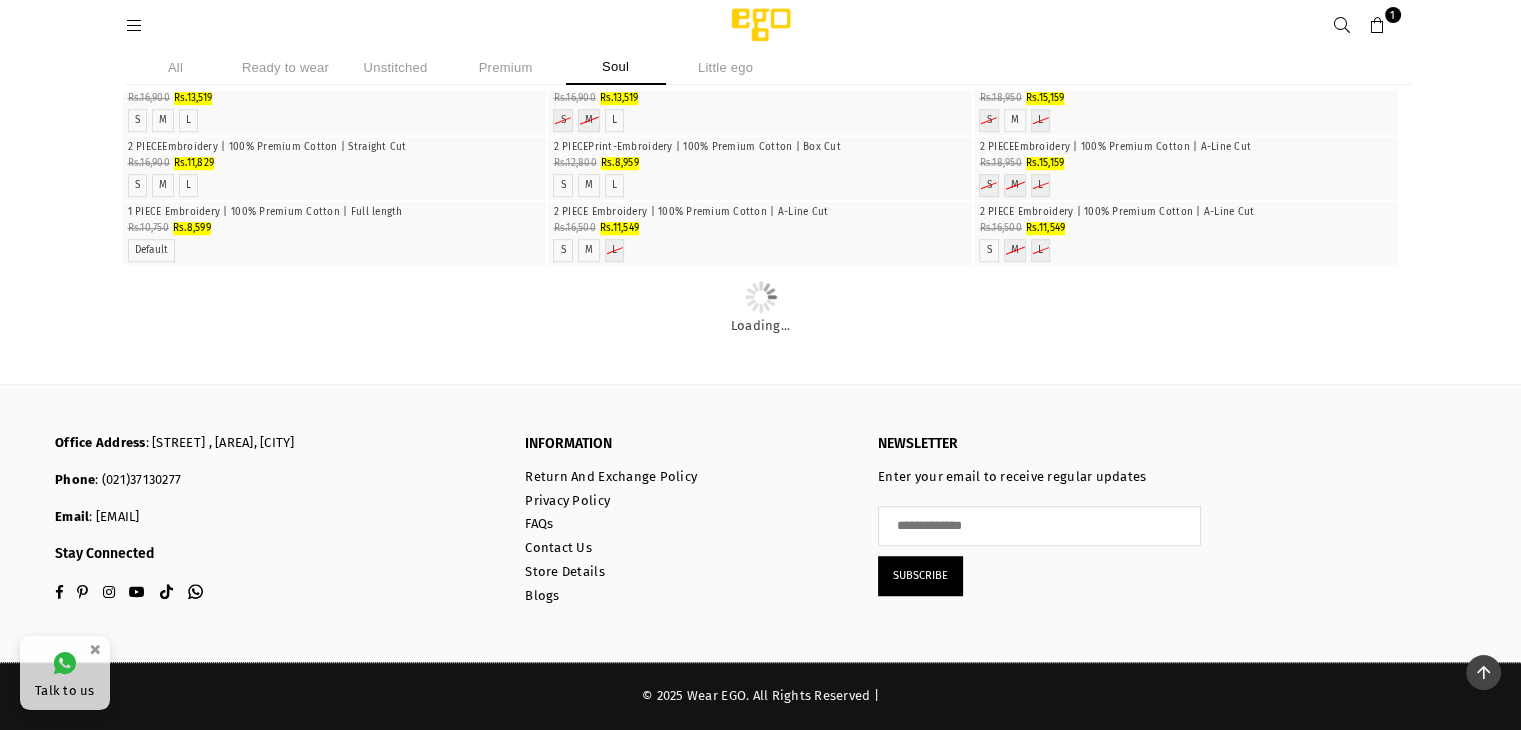 click on "Unstitched" at bounding box center [396, 67] 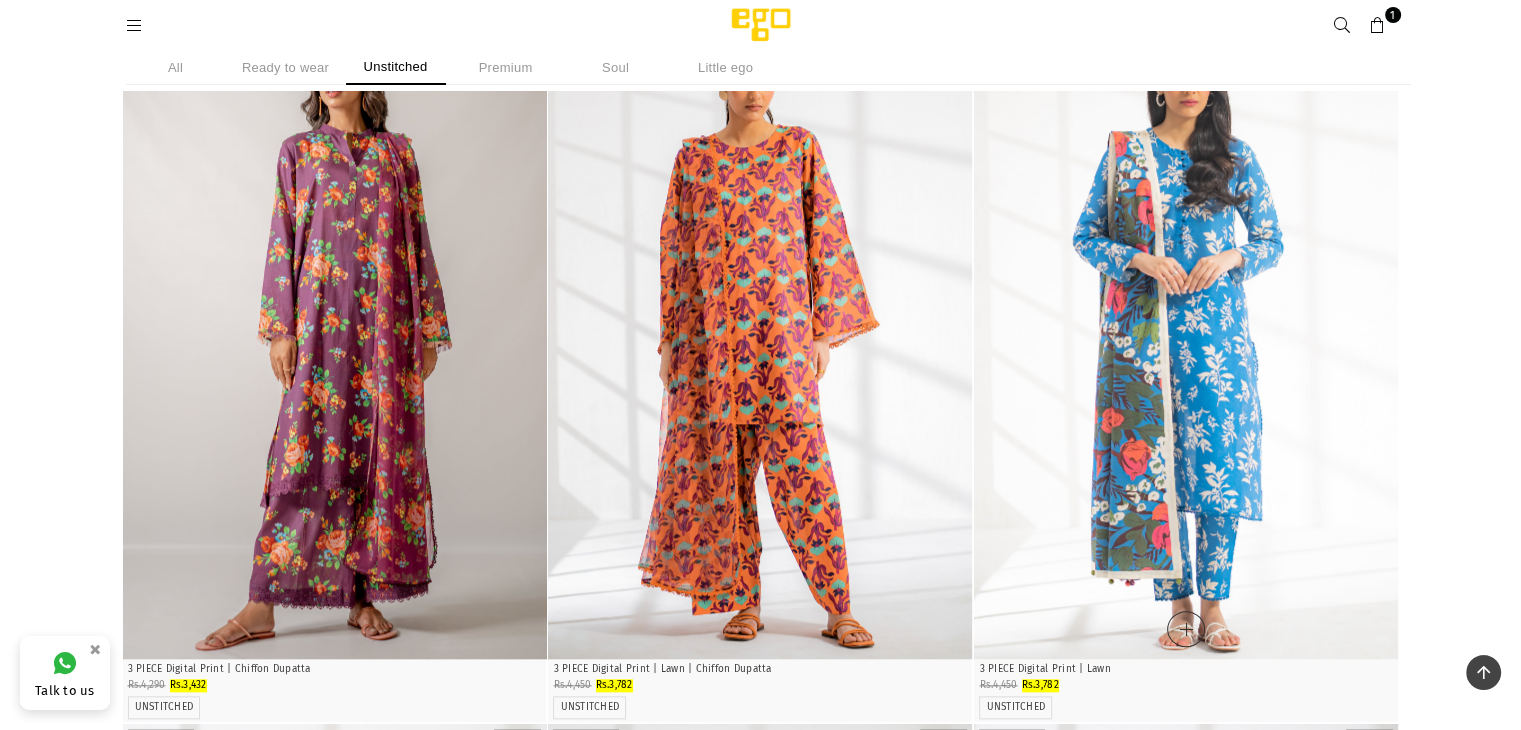 scroll, scrollTop: 1937, scrollLeft: 0, axis: vertical 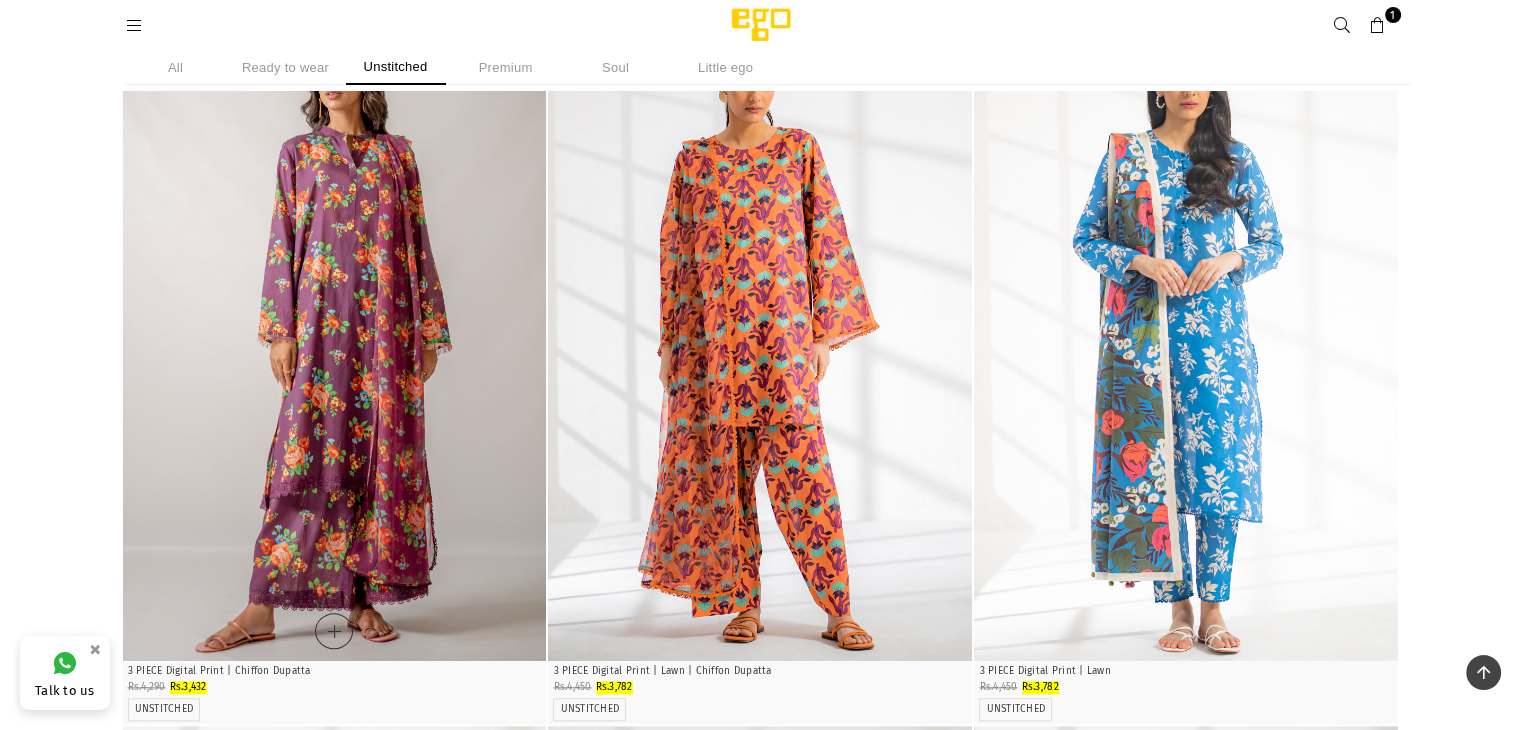 click at bounding box center [335, 343] 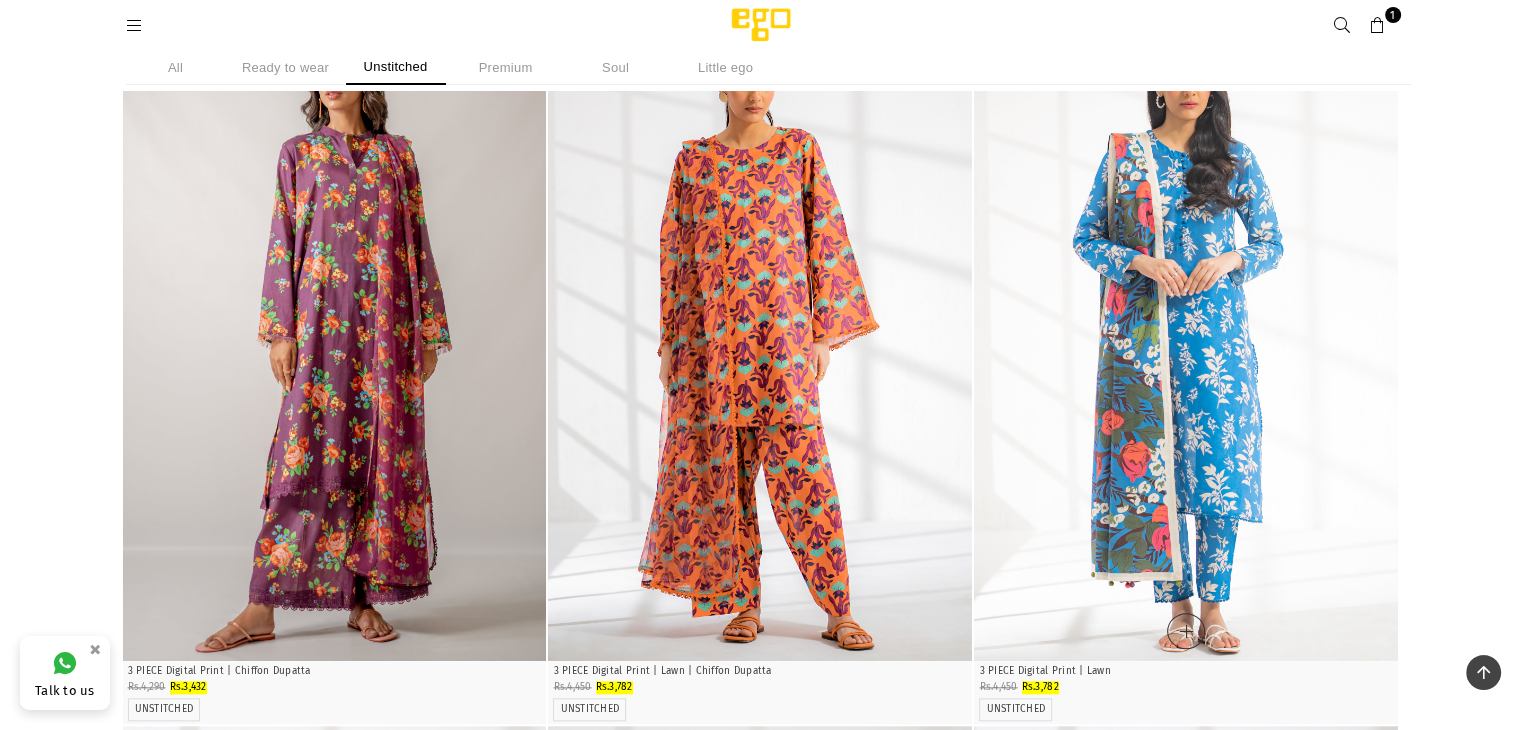 click at bounding box center (1186, 343) 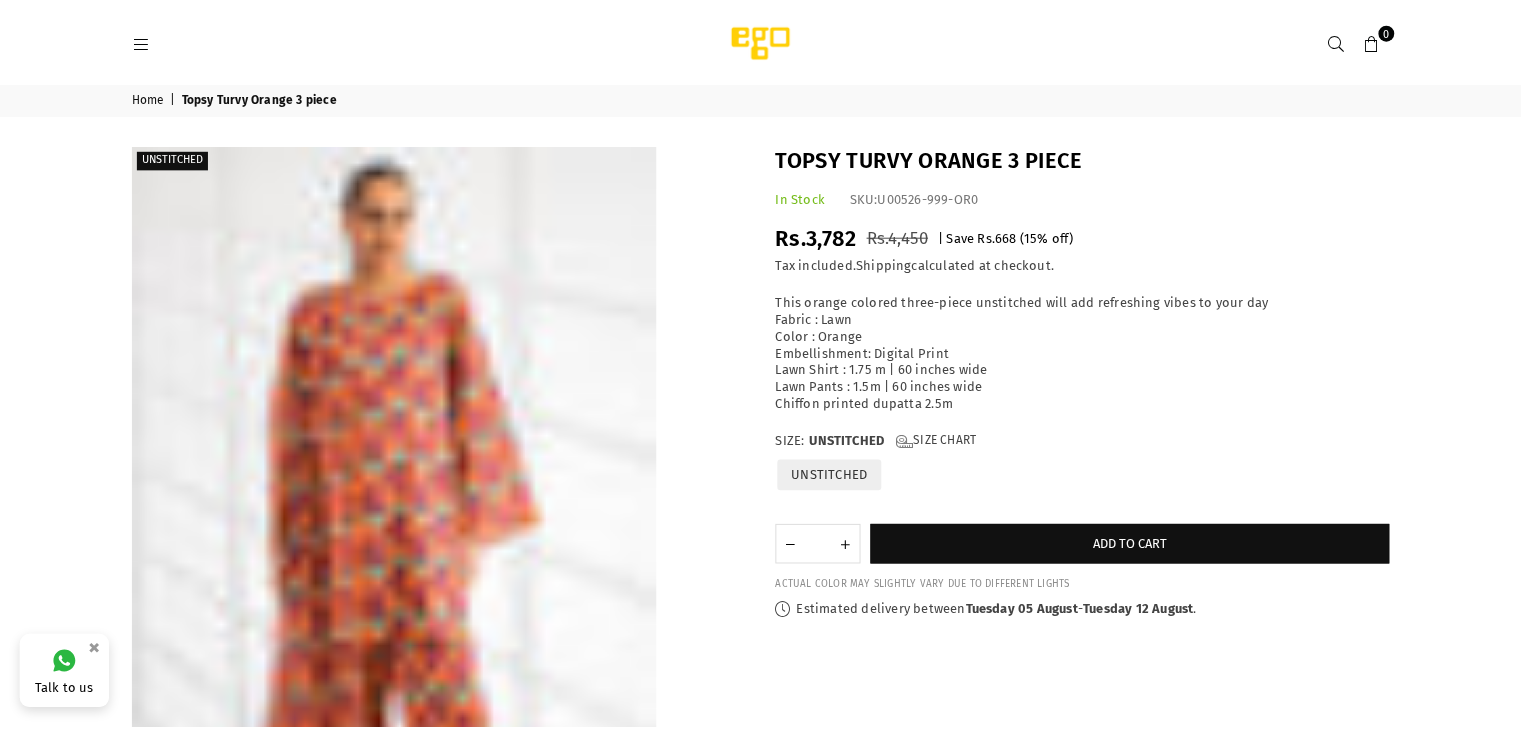 scroll, scrollTop: 0, scrollLeft: 0, axis: both 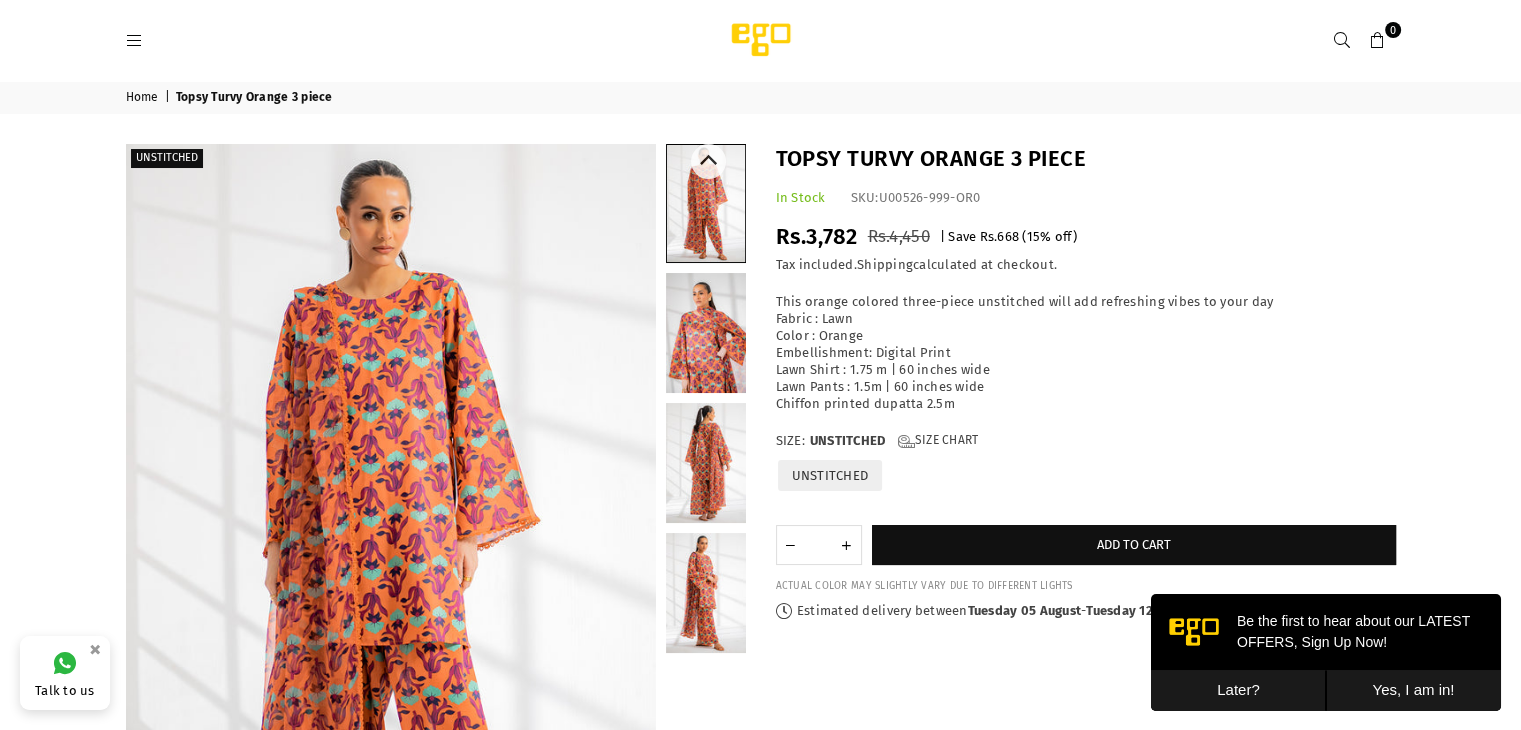click at bounding box center [706, 463] 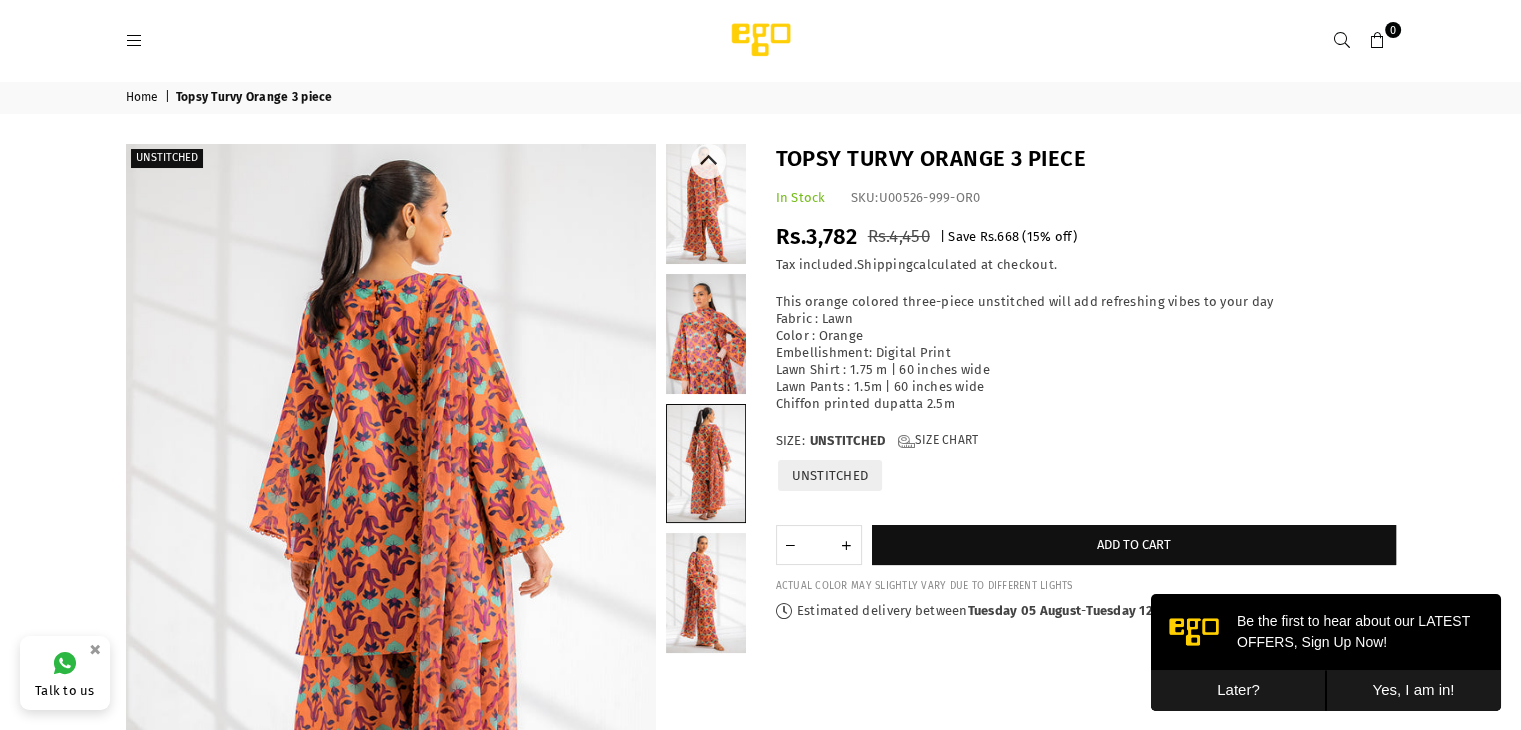 click at bounding box center [706, 593] 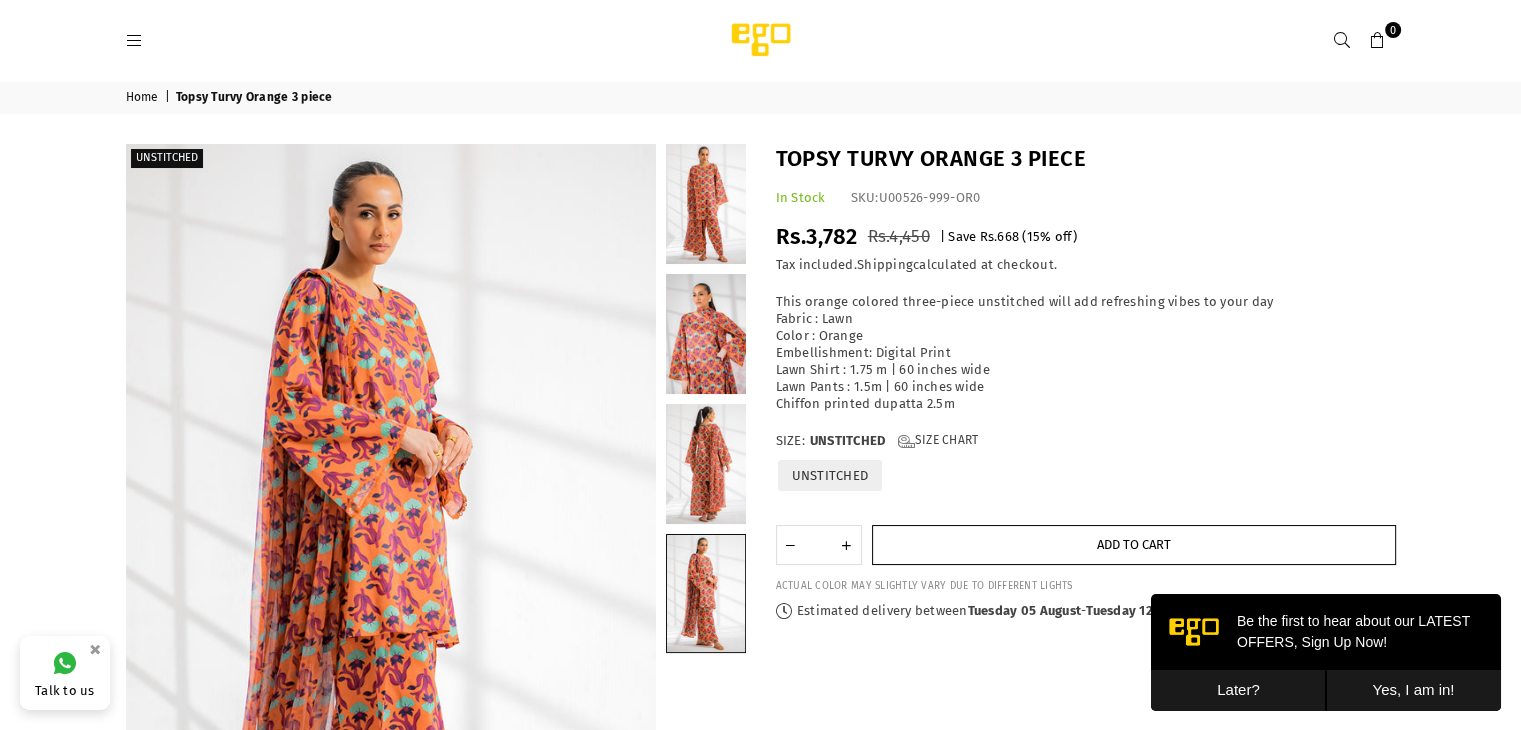 click on "Add to cart" at bounding box center (1134, 545) 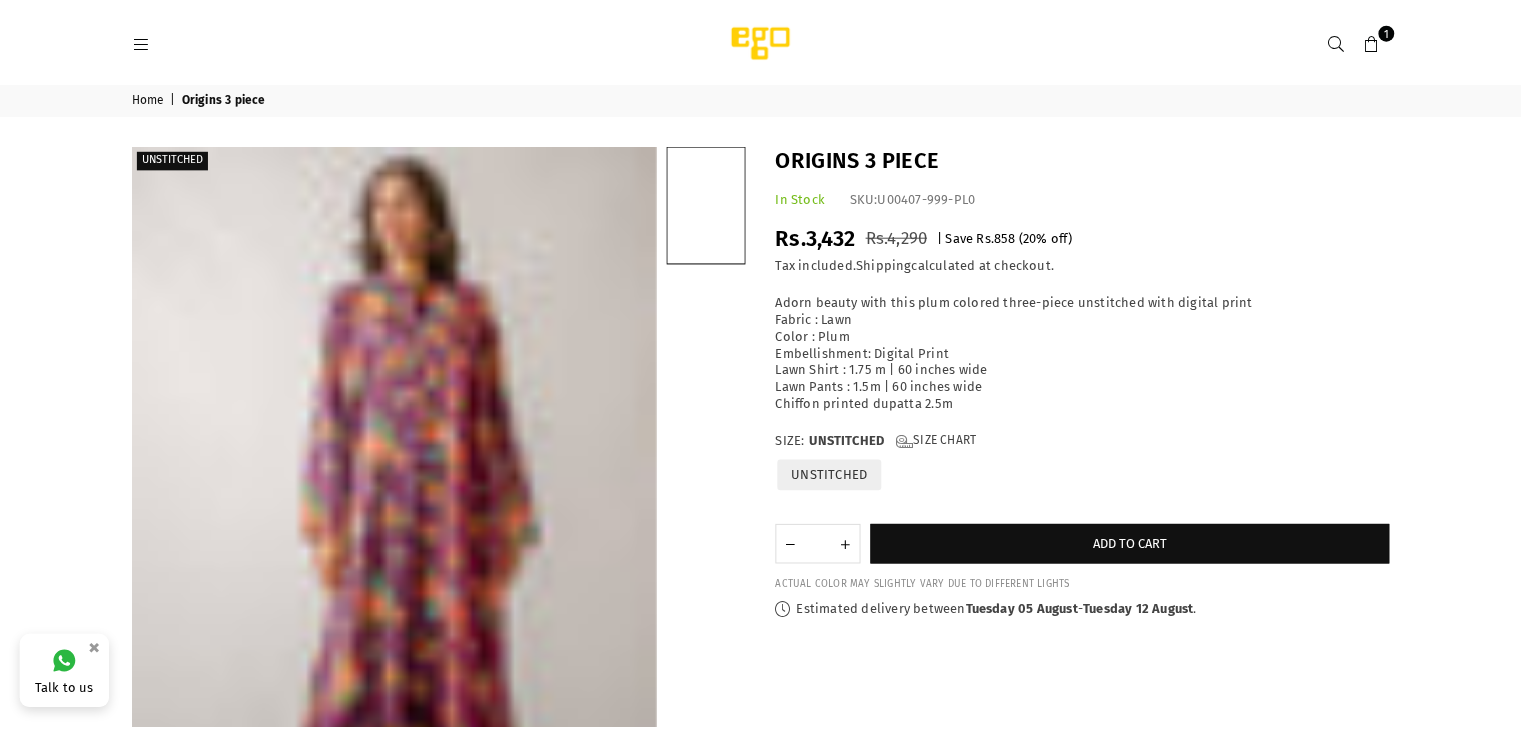 scroll, scrollTop: 0, scrollLeft: 0, axis: both 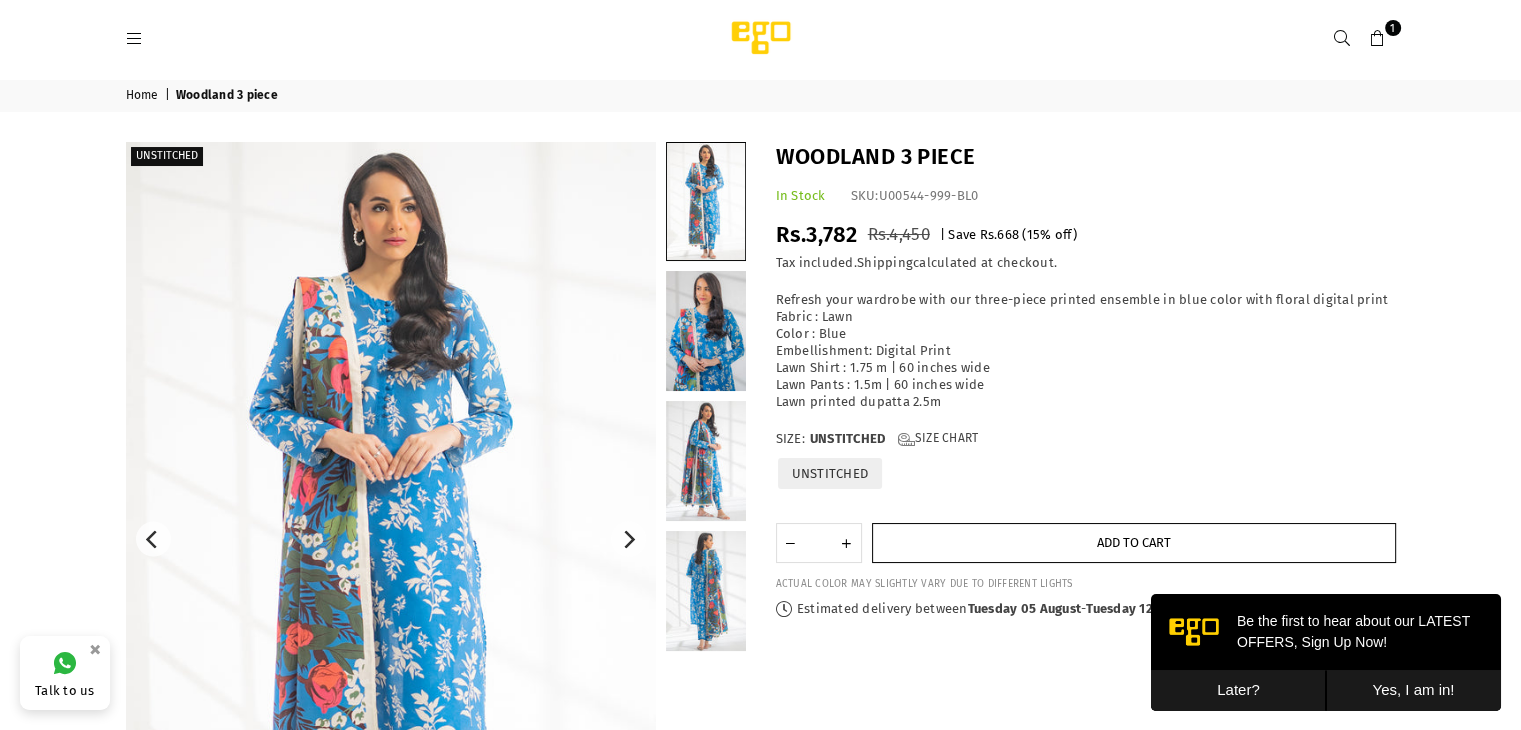 click on "Add to cart" at bounding box center [1134, 542] 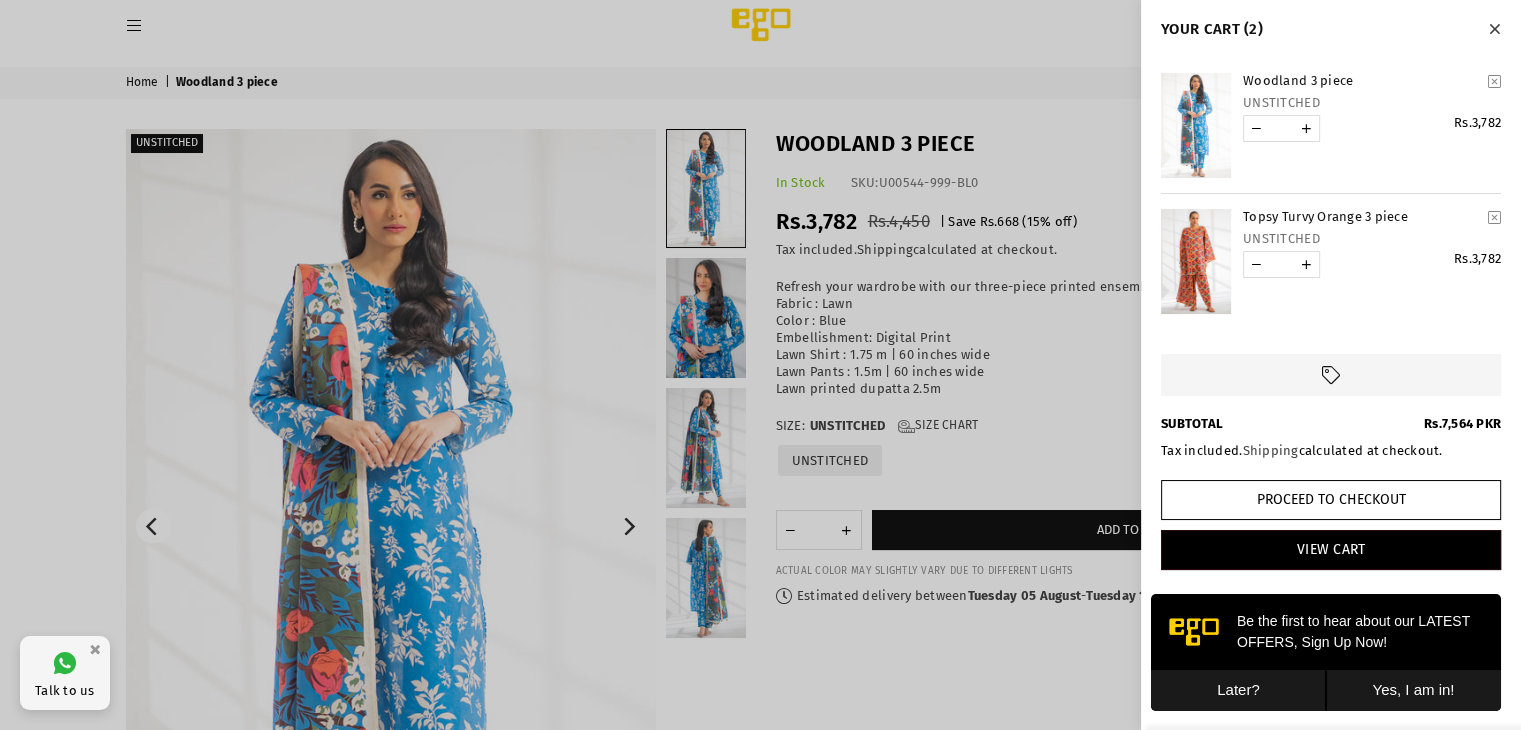 scroll, scrollTop: 12, scrollLeft: 0, axis: vertical 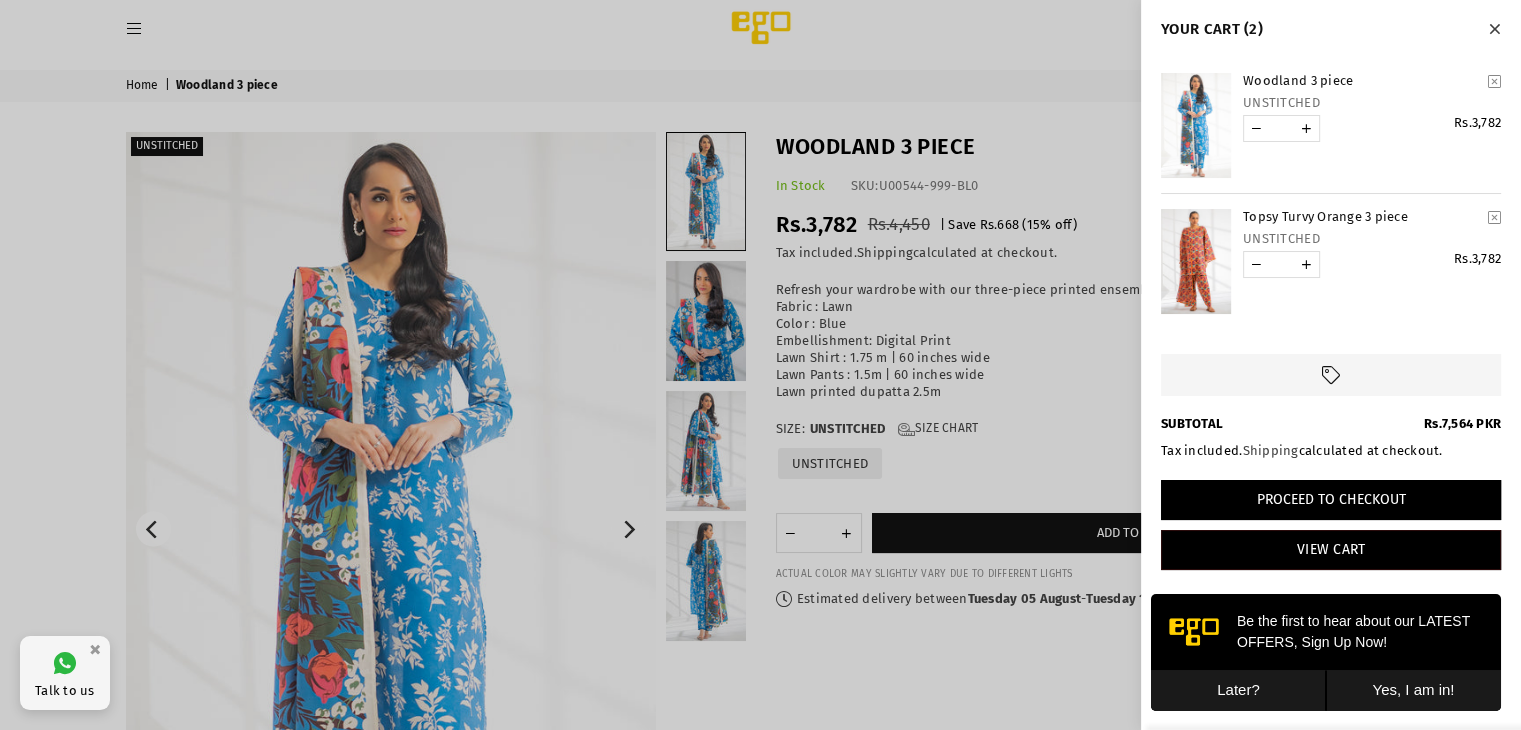 click on "Proceed to Checkout" at bounding box center [1331, 500] 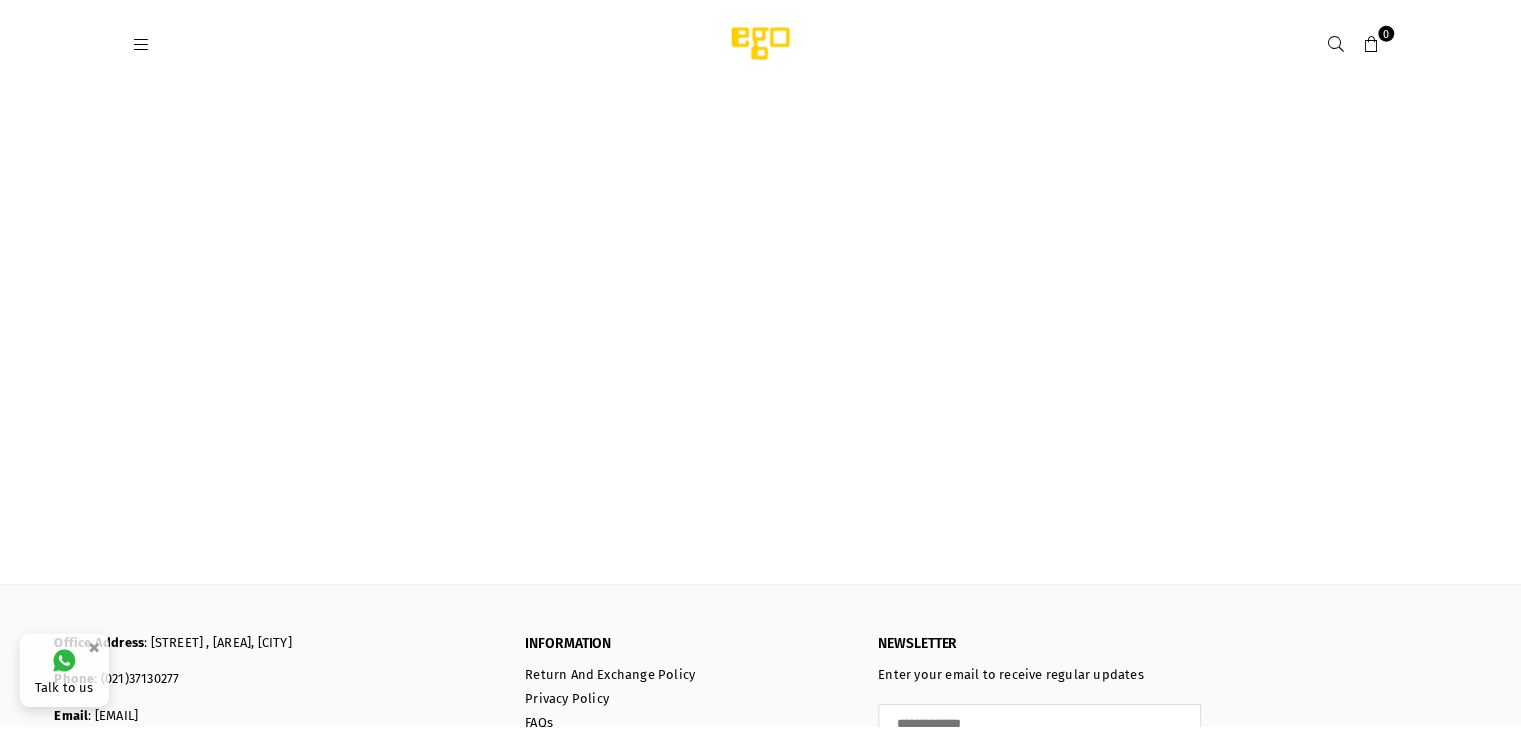 scroll, scrollTop: 0, scrollLeft: 0, axis: both 